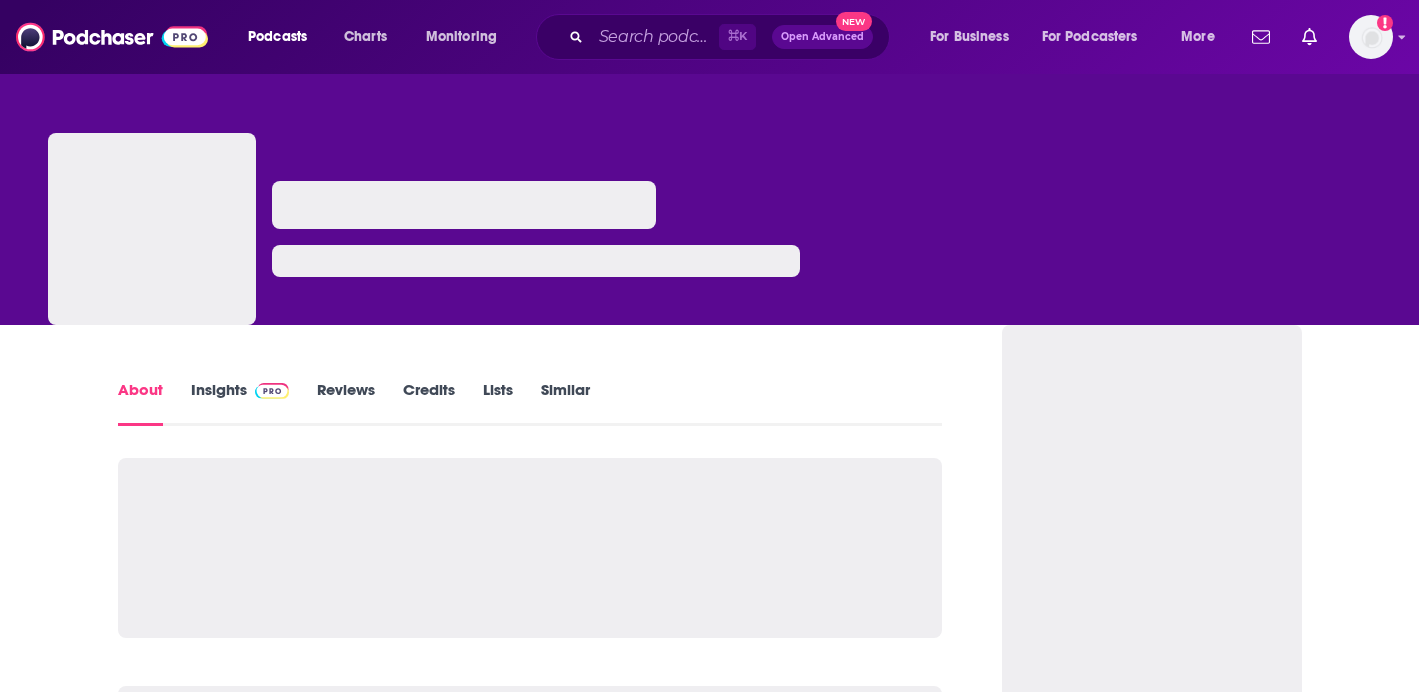scroll, scrollTop: 0, scrollLeft: 0, axis: both 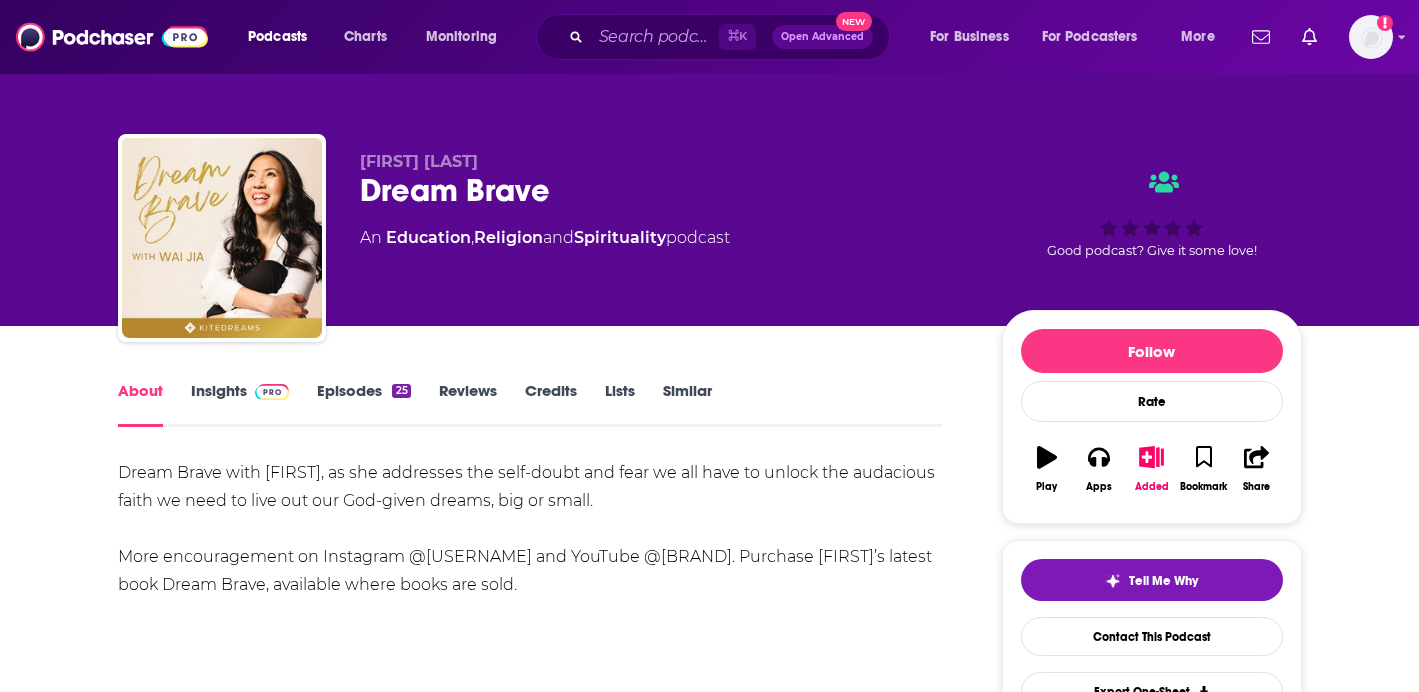 click on "Episodes 25" at bounding box center [363, 404] 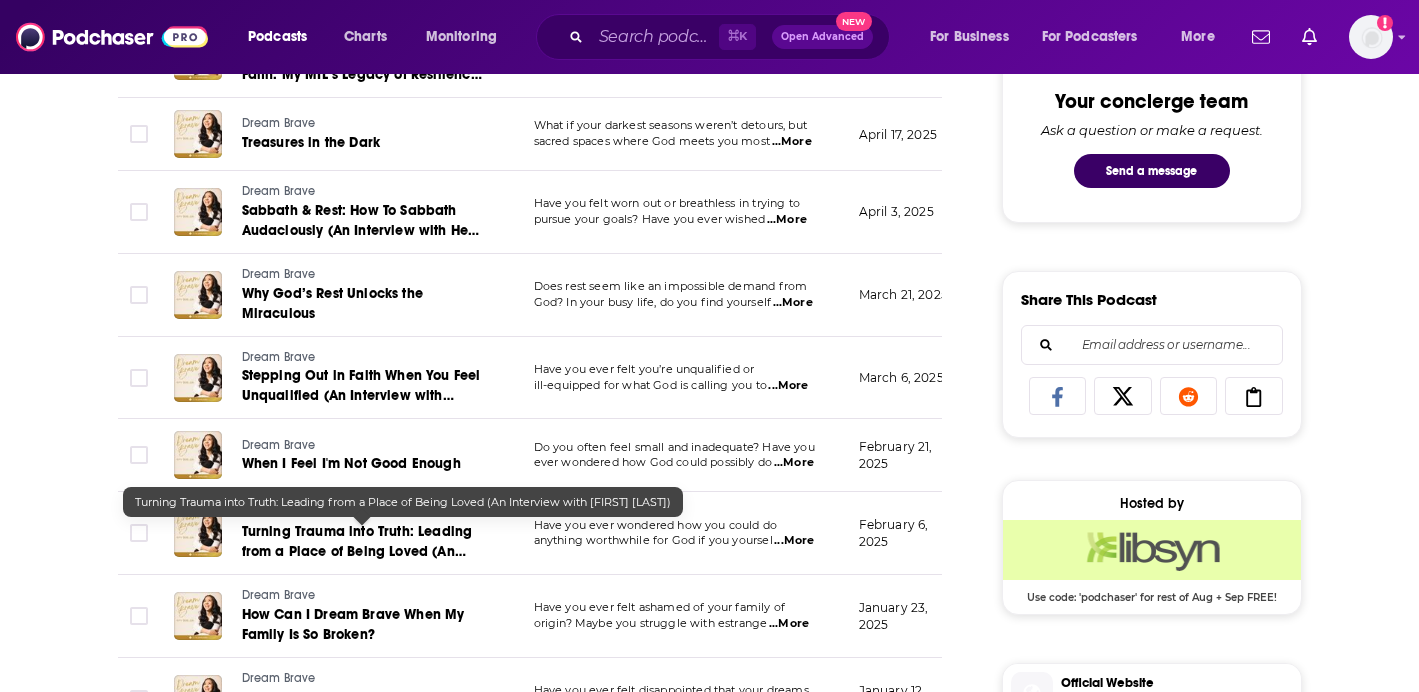 scroll, scrollTop: 1059, scrollLeft: 0, axis: vertical 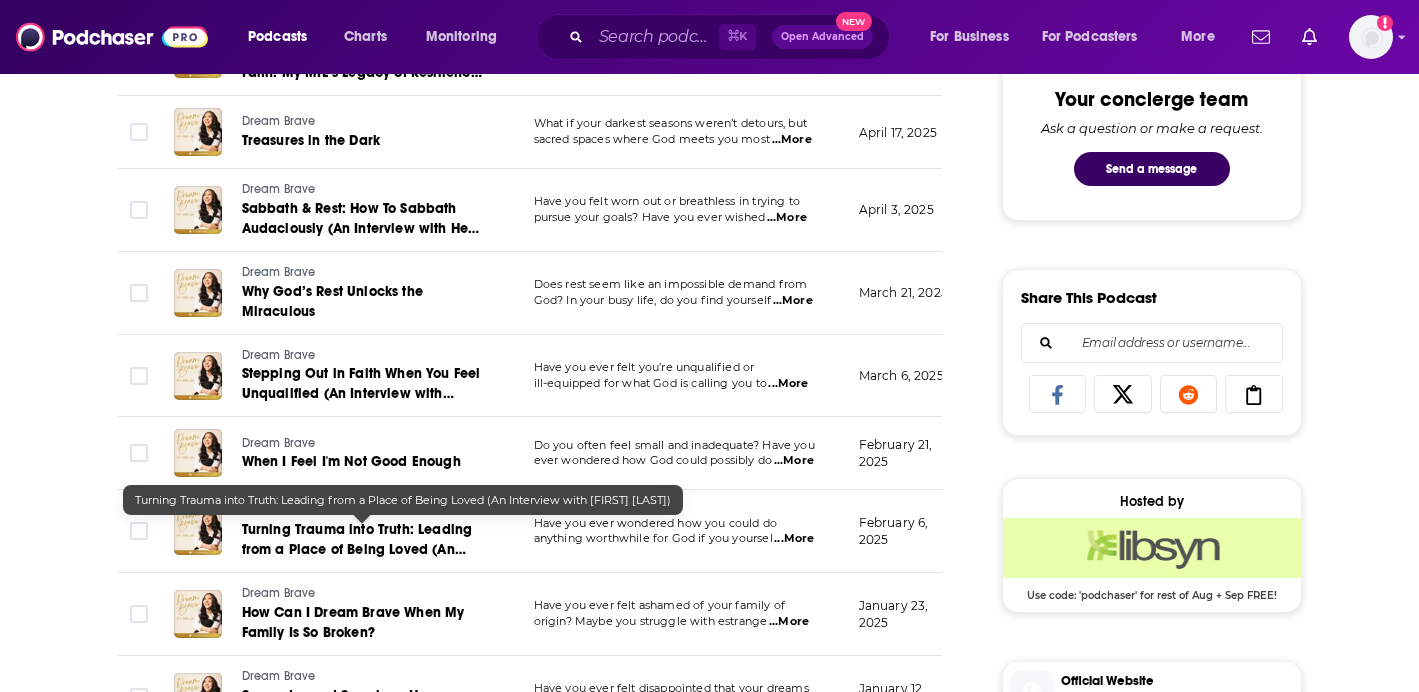 click on "Turning Trauma into Truth: Leading from a Place of Being Loved (An Interview with Jeanette Salguero)" at bounding box center [357, 549] 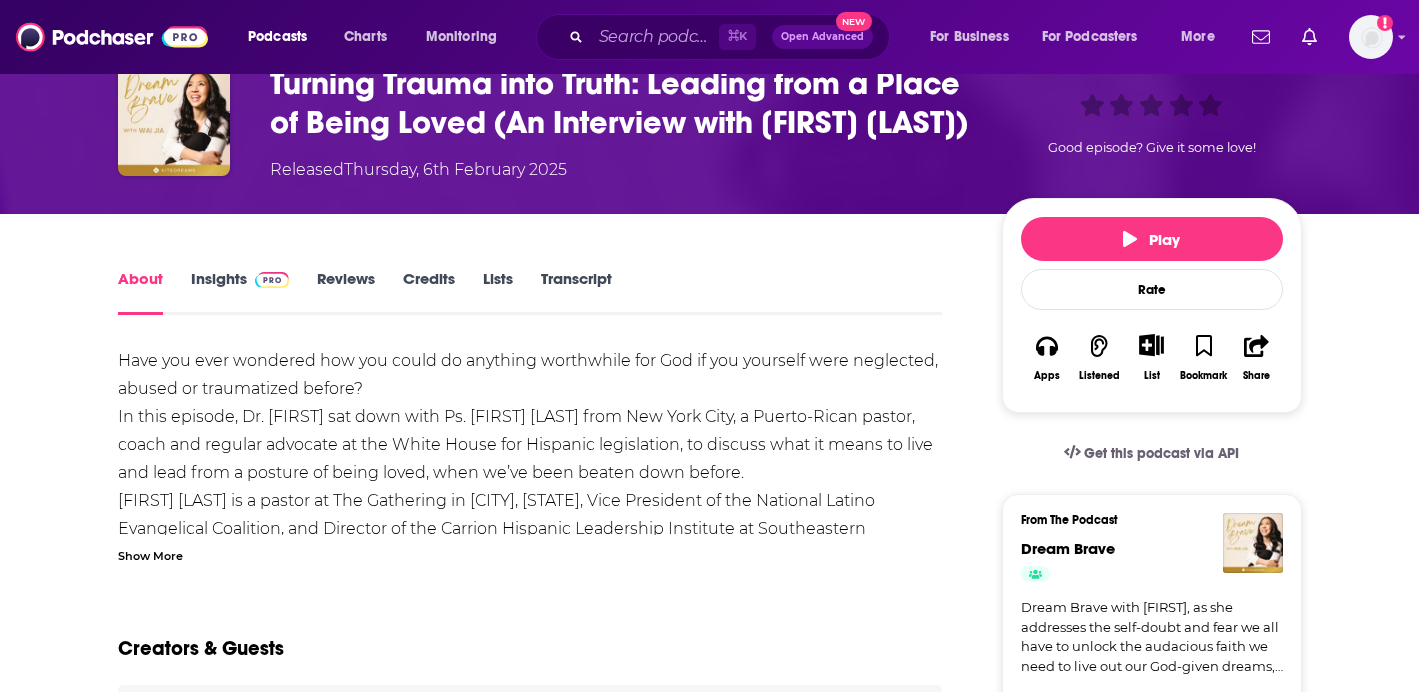 scroll, scrollTop: 96, scrollLeft: 0, axis: vertical 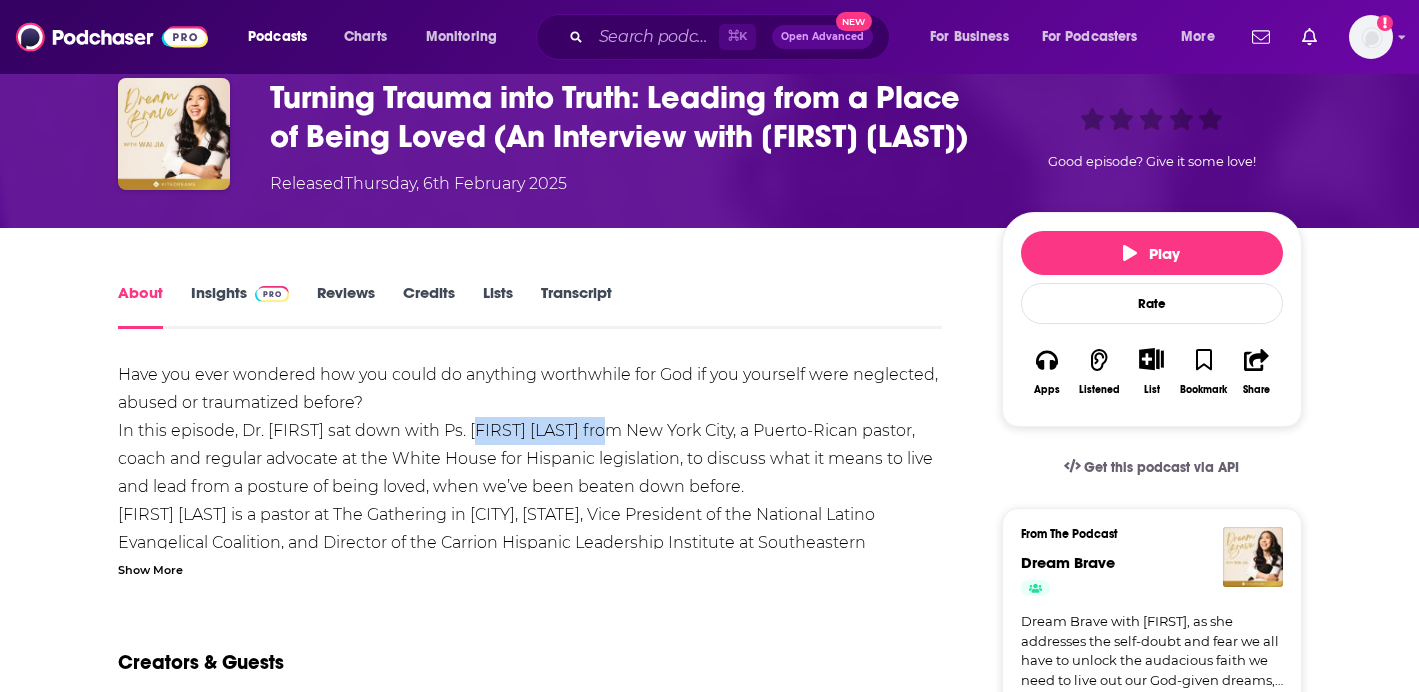 drag, startPoint x: 609, startPoint y: 464, endPoint x: 472, endPoint y: 469, distance: 137.09122 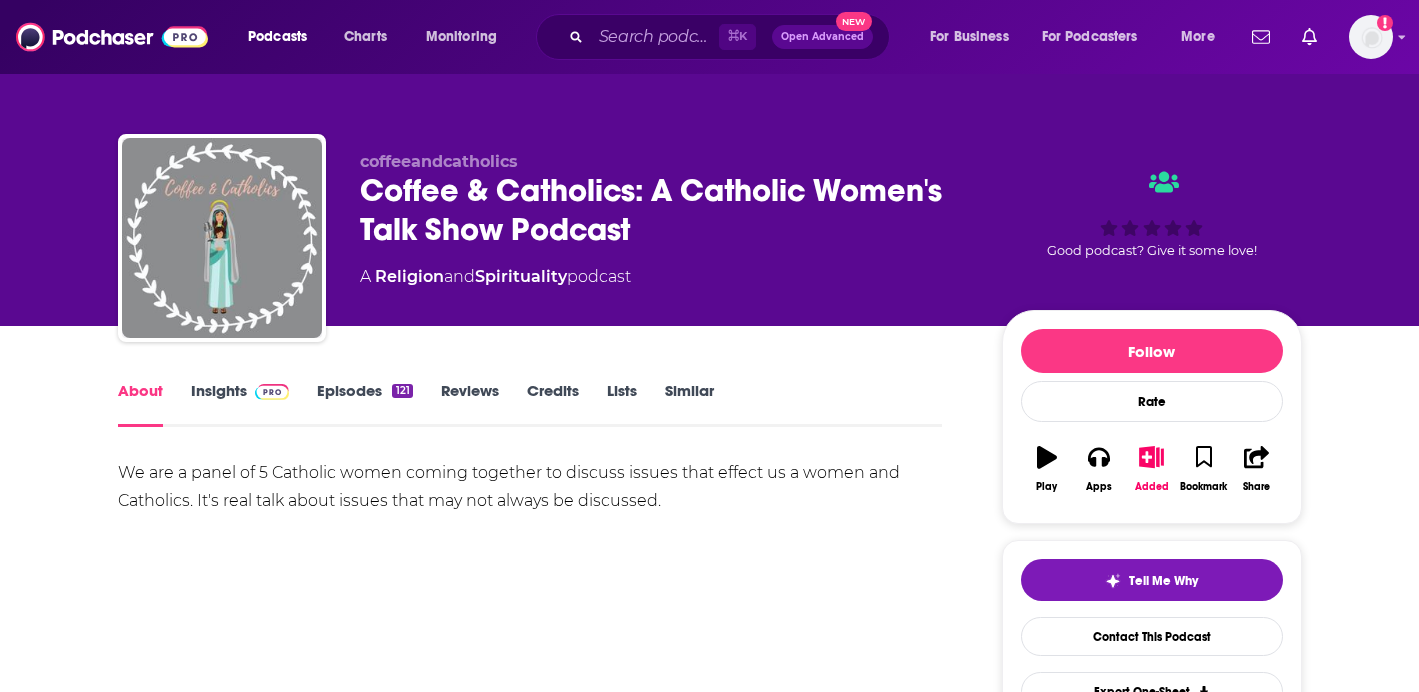 scroll, scrollTop: 0, scrollLeft: 0, axis: both 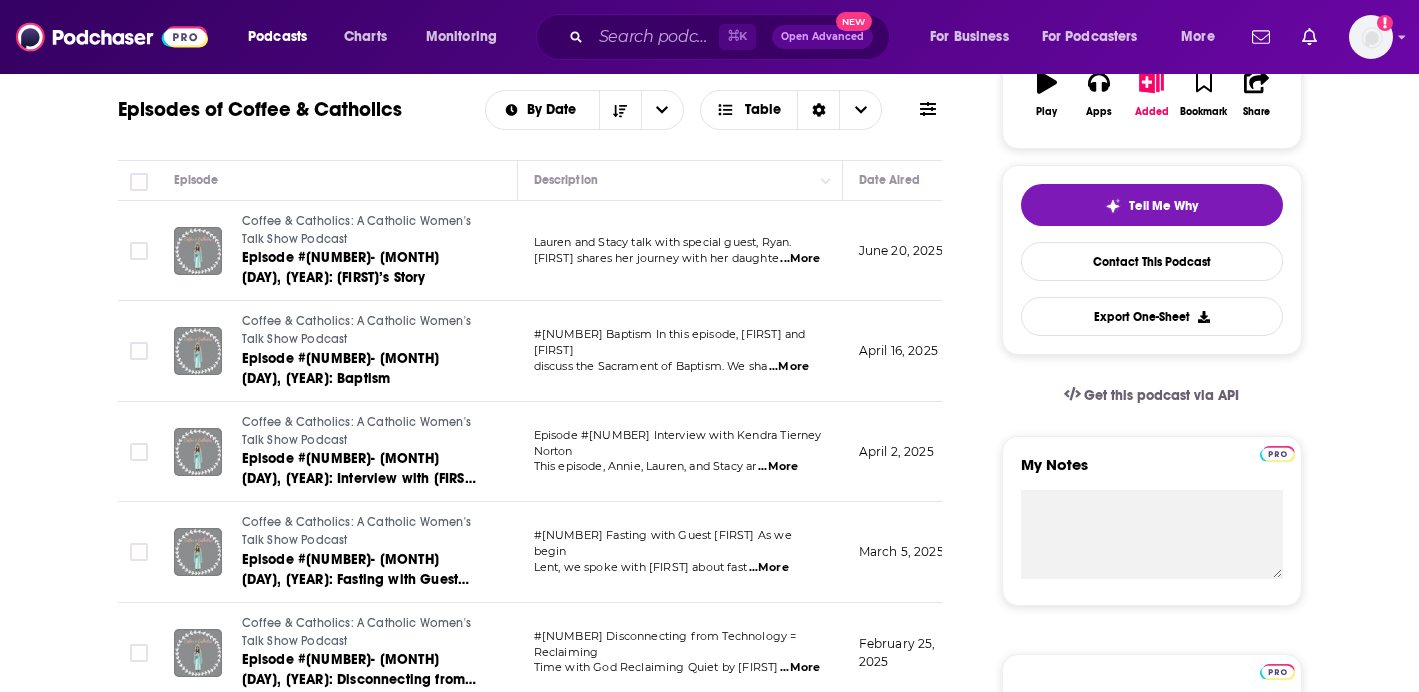 click on "...More" at bounding box center (778, 467) 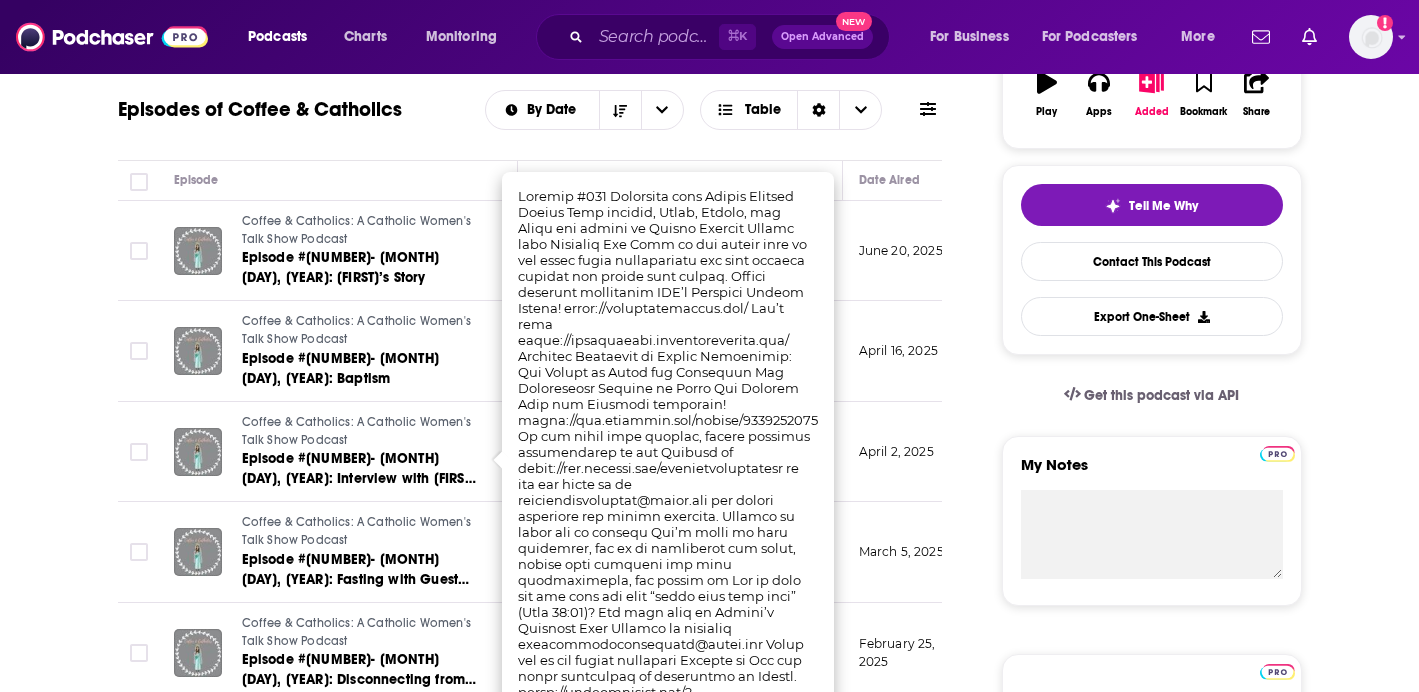 click on "About Insights Episodes 121 Reviews Credits Lists Similar Episodes of Coffee & Catholics By Date Table Episode Description Date Aired Reach Episode Guests Length Coffee & Catholics: A Catholic Women's Talk Show Podcast Episode #121- June 19, 2025: Miriam's Story Lauren and Stacy talk with special guest, Ryan. Ryan shares her journey with her daughte  ...More June 20, 2025  Pending -- 42:09 s Coffee & Catholics: A Catholic Women's Talk Show Podcast Episode #120- April 16, 2025: Baptism #120 Baptism In this episode, Annie and Stacy discuss the Sacrament of Baptism. We sha  ...More April 16, 2025 Unavailable -- 32:39 s Coffee & Catholics: A Catholic Women's Talk Show Podcast Episode #119- April 2, 2025: Interview with Kendra Tierney Norton Episode #119 Interview with Kendra Tierney Norton  This episode, Annie, Lauren, and Stacy ar  ...More April 2, 2025 Unavailable -- 44:47 s Coffee & Catholics: A Catholic Women's Talk Show Podcast Episode #118- March 5, 2025: Fasting with Guest Beth Bubik  ...More March 5, 2025" at bounding box center (544, 5177) 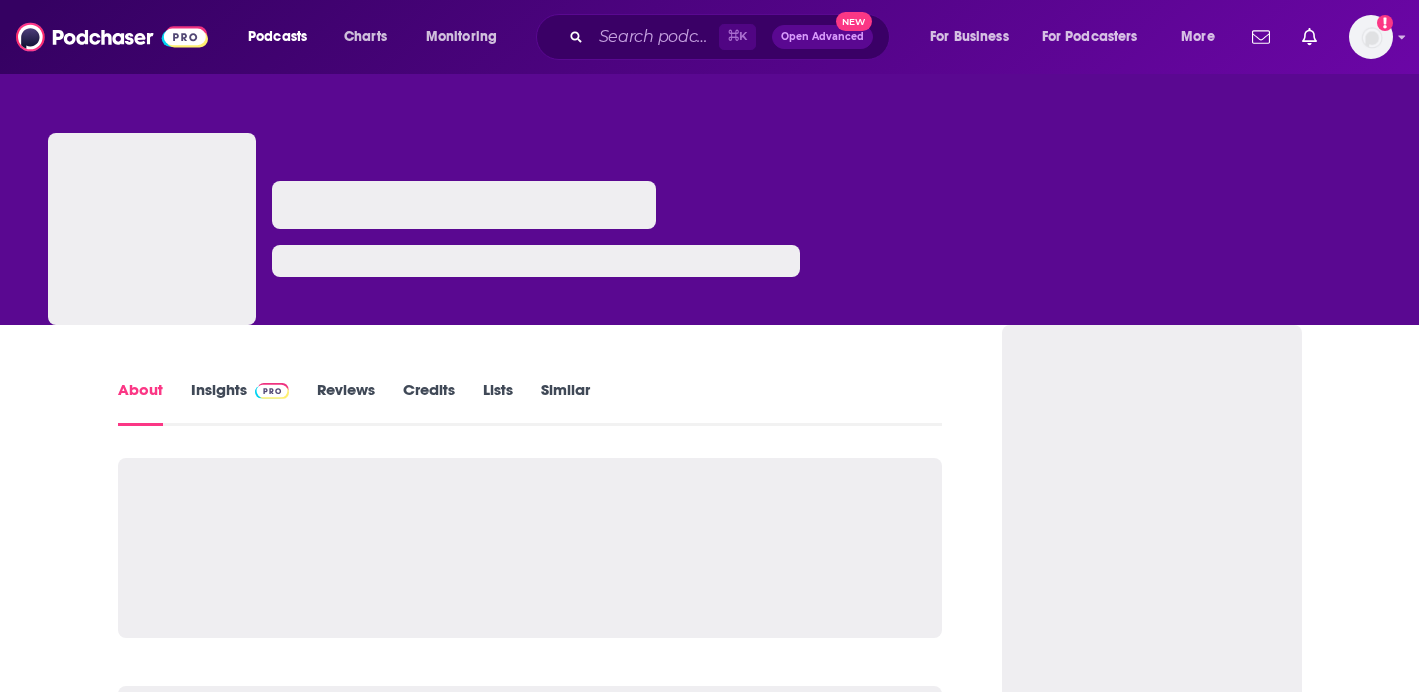 scroll, scrollTop: 0, scrollLeft: 0, axis: both 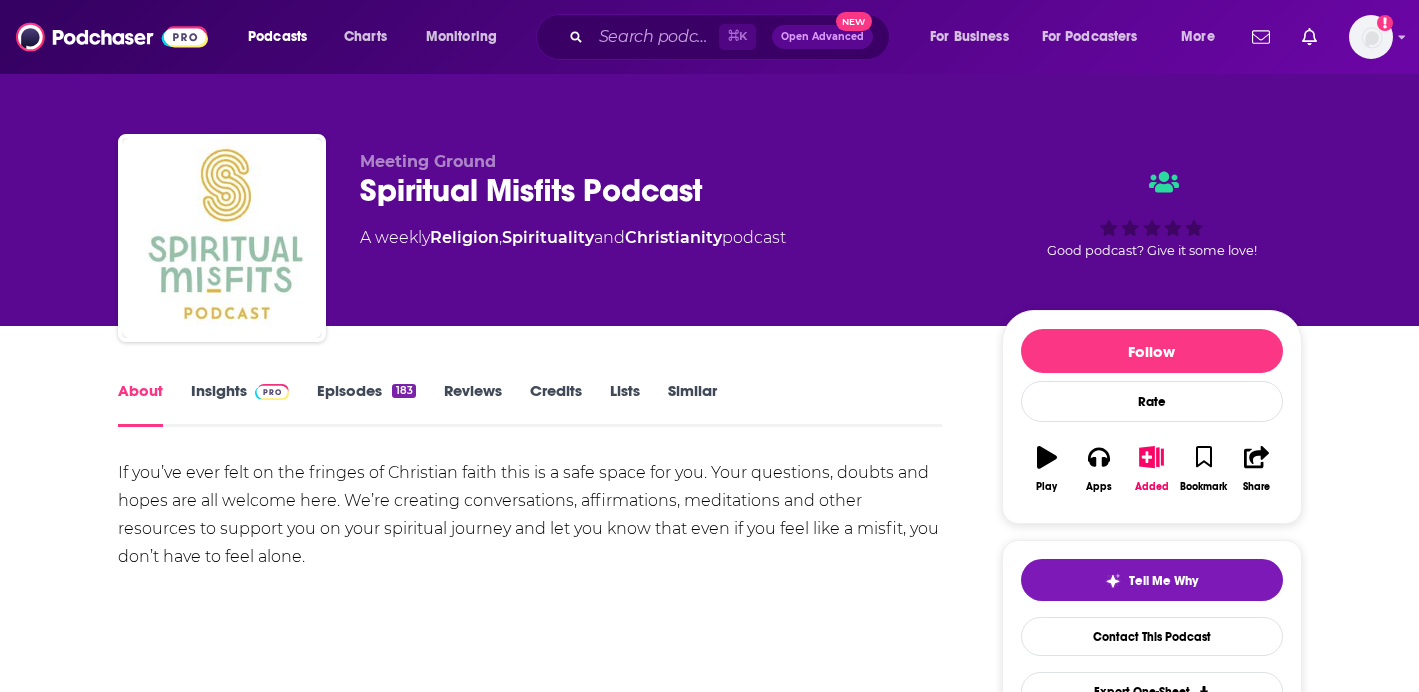 click at bounding box center (272, 392) 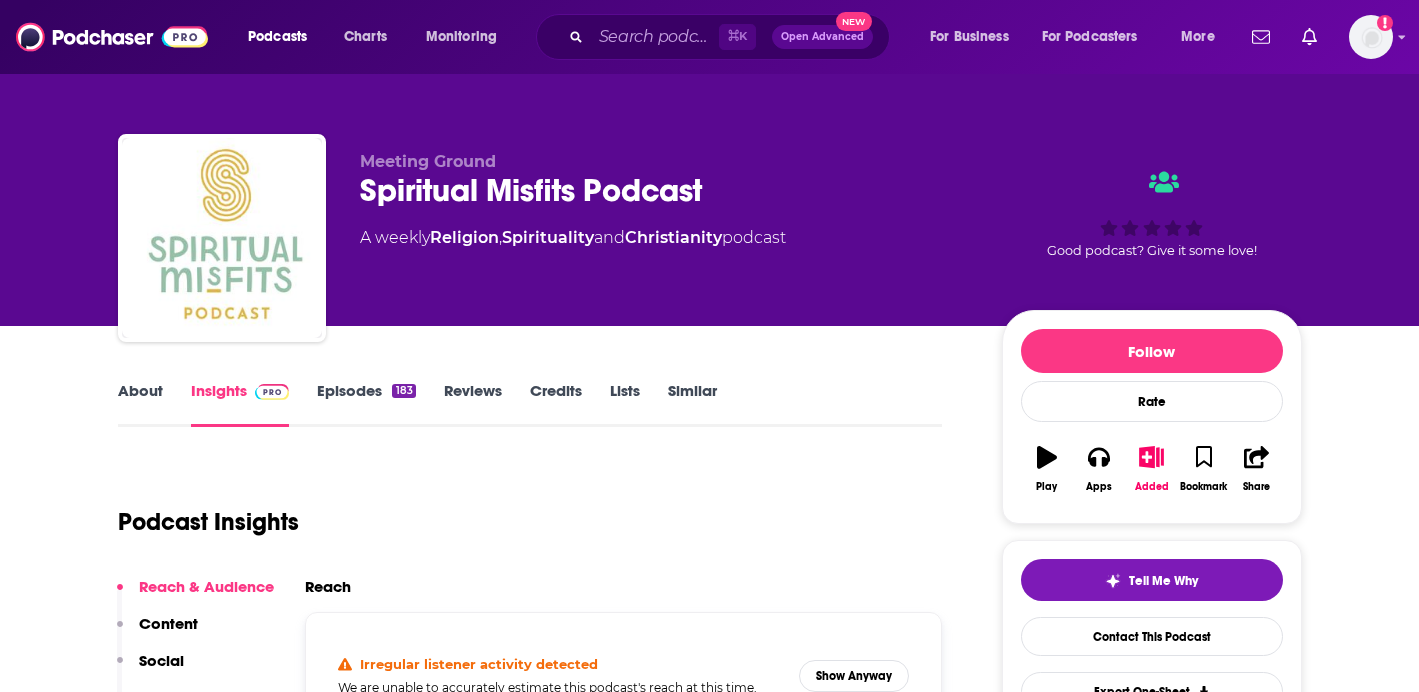 click on "Episodes 183" at bounding box center (366, 404) 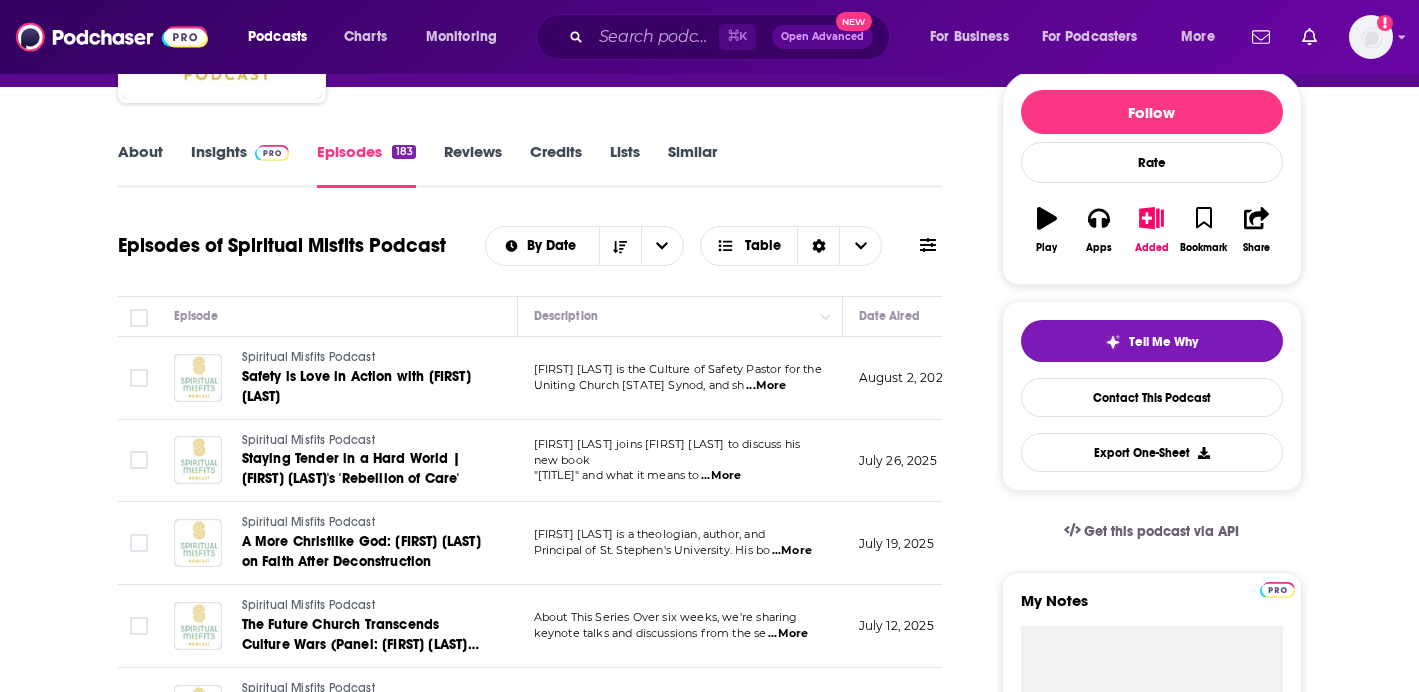 scroll, scrollTop: 274, scrollLeft: 0, axis: vertical 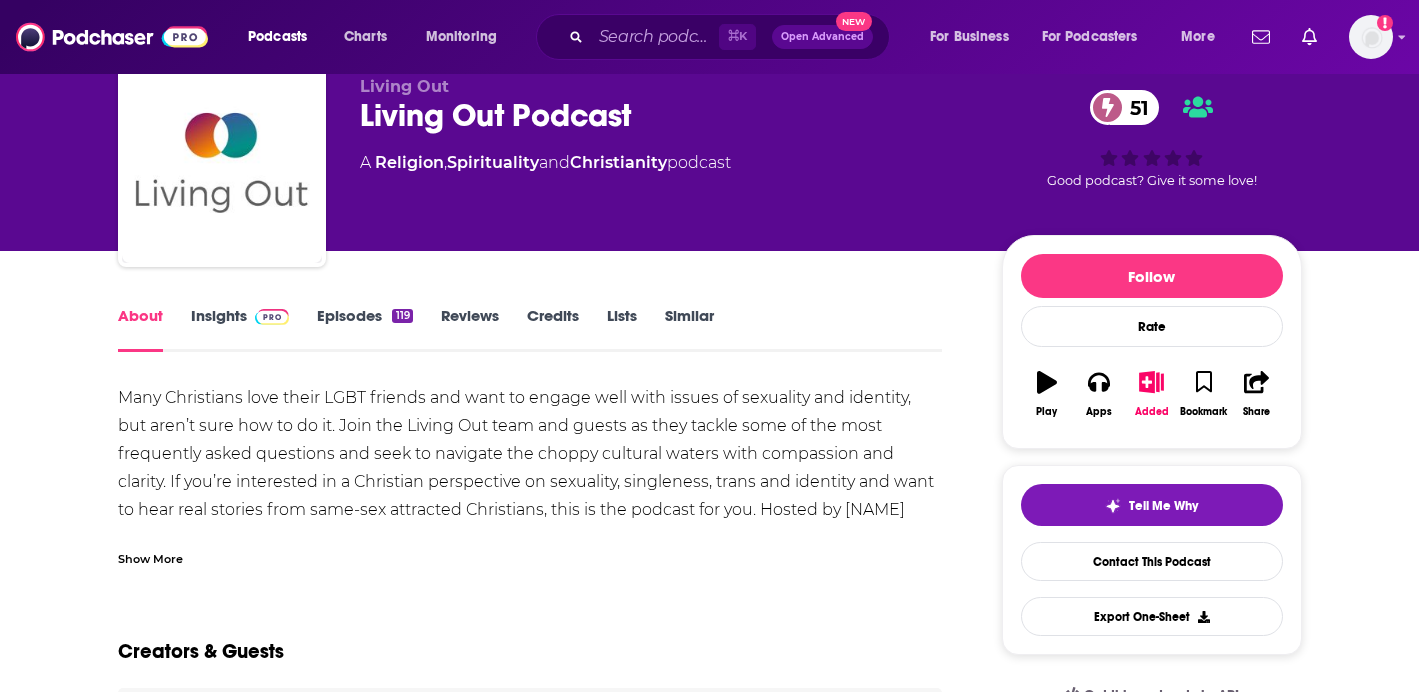 click on "Show More" at bounding box center [150, 557] 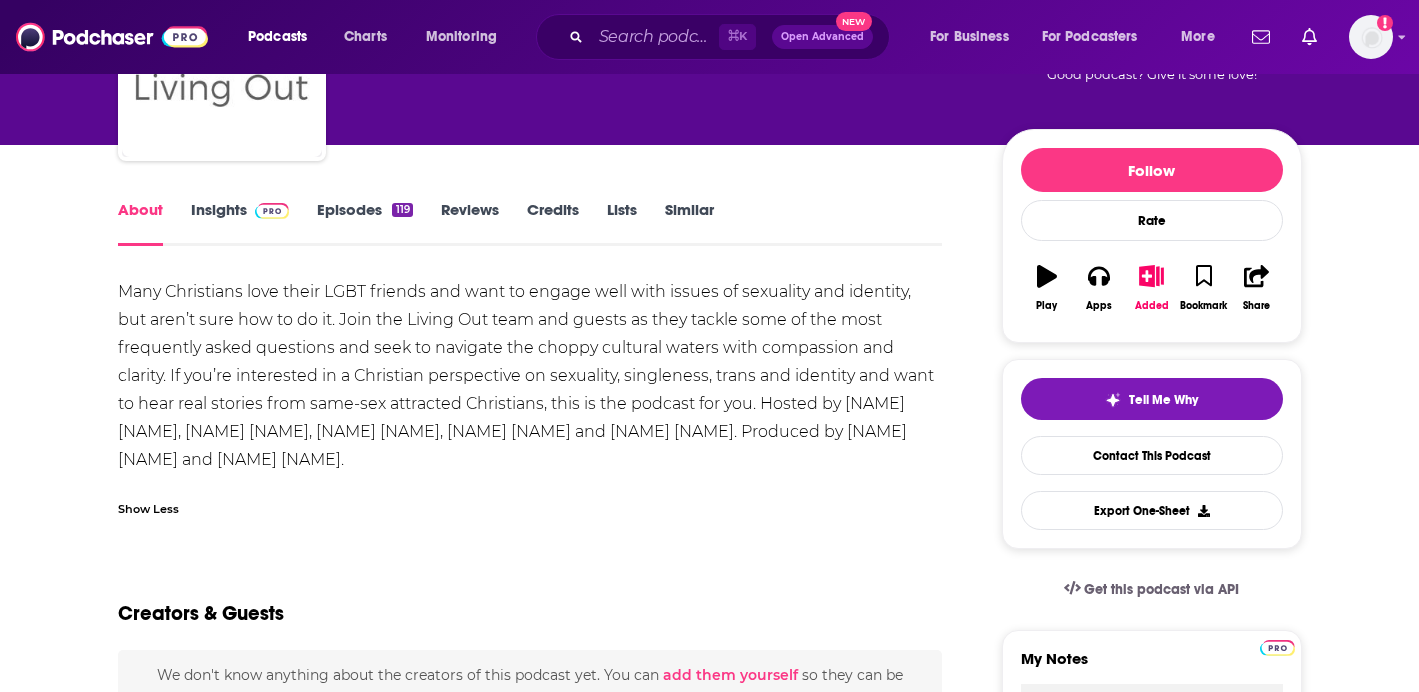 scroll, scrollTop: 196, scrollLeft: 0, axis: vertical 